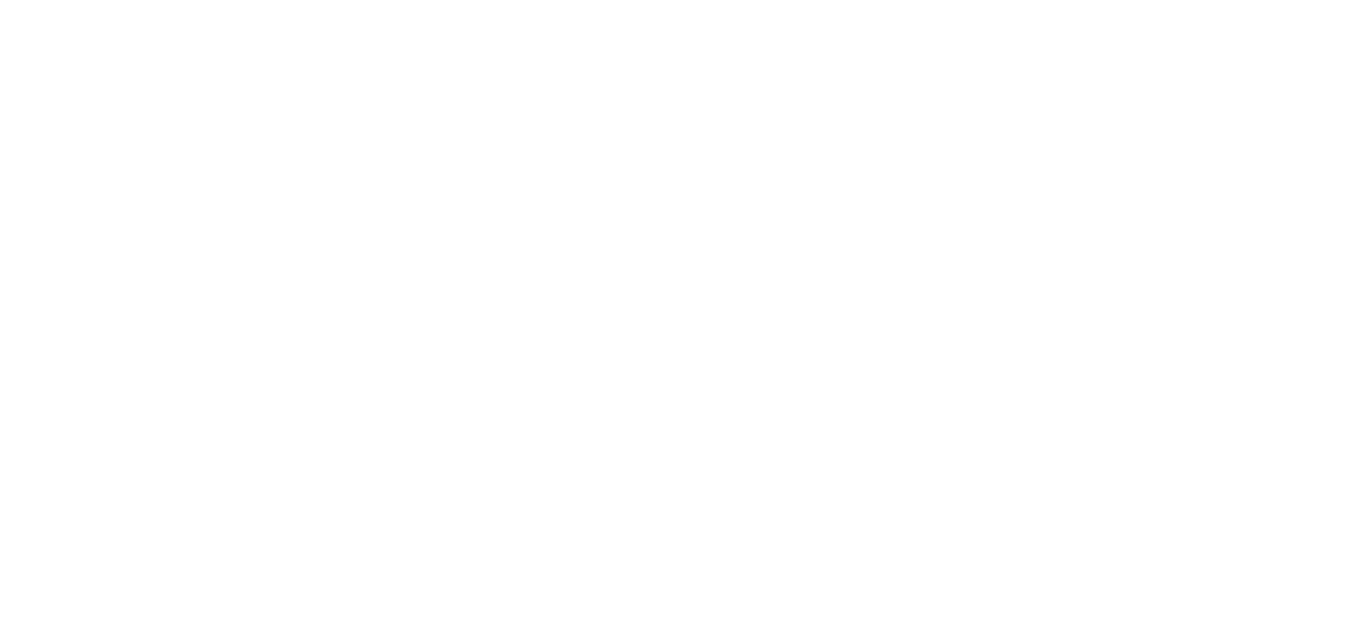 scroll, scrollTop: 0, scrollLeft: 0, axis: both 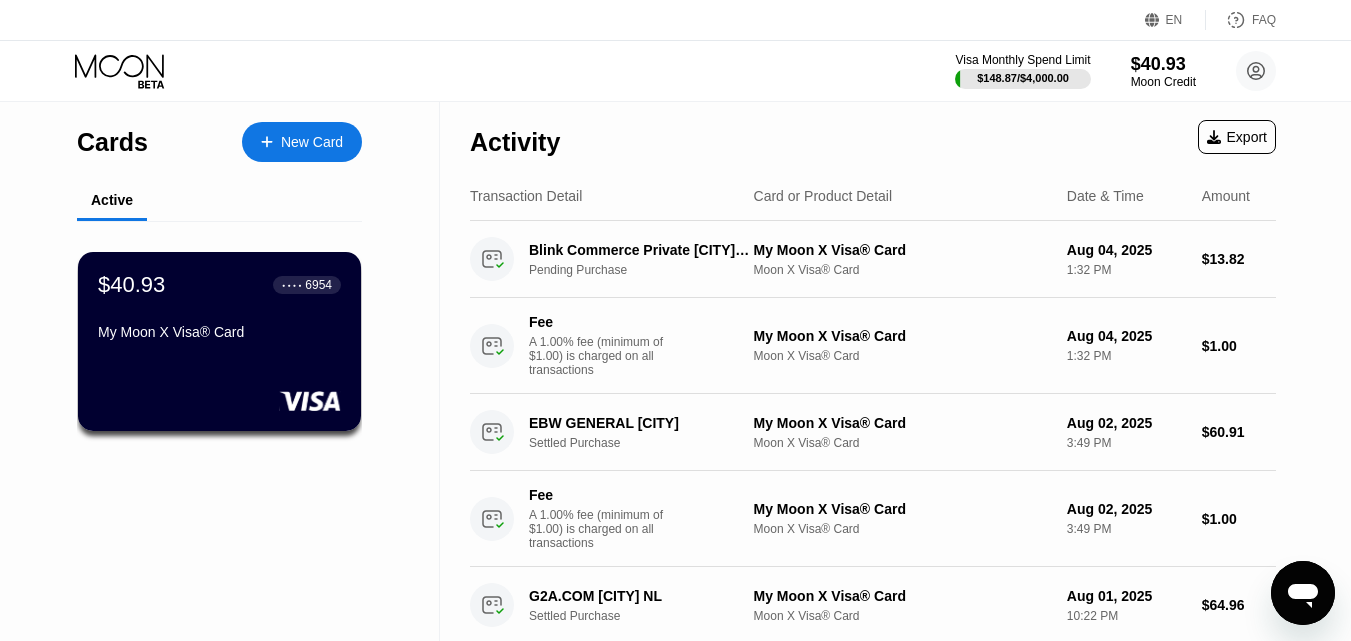 click on "$40.93 ● ● ● ● 6954 My Moon X Visa® Card" at bounding box center [219, 341] 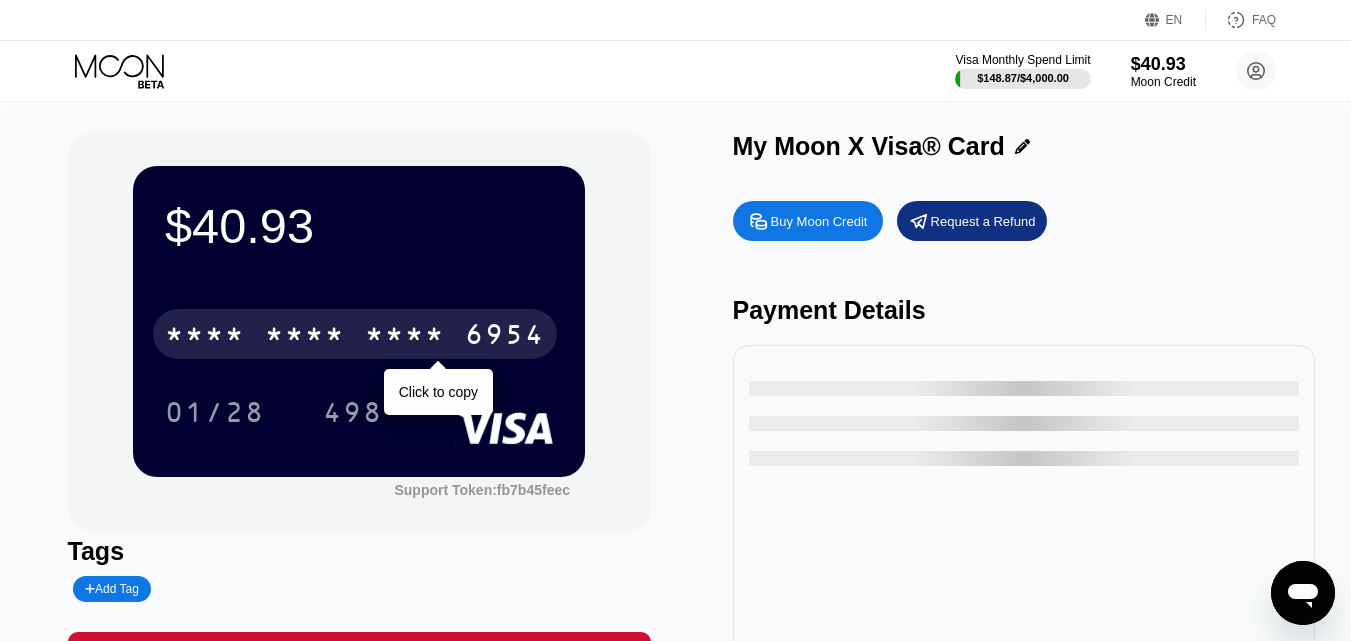click on "* * * * * * * * * * * * 6954" at bounding box center (355, 334) 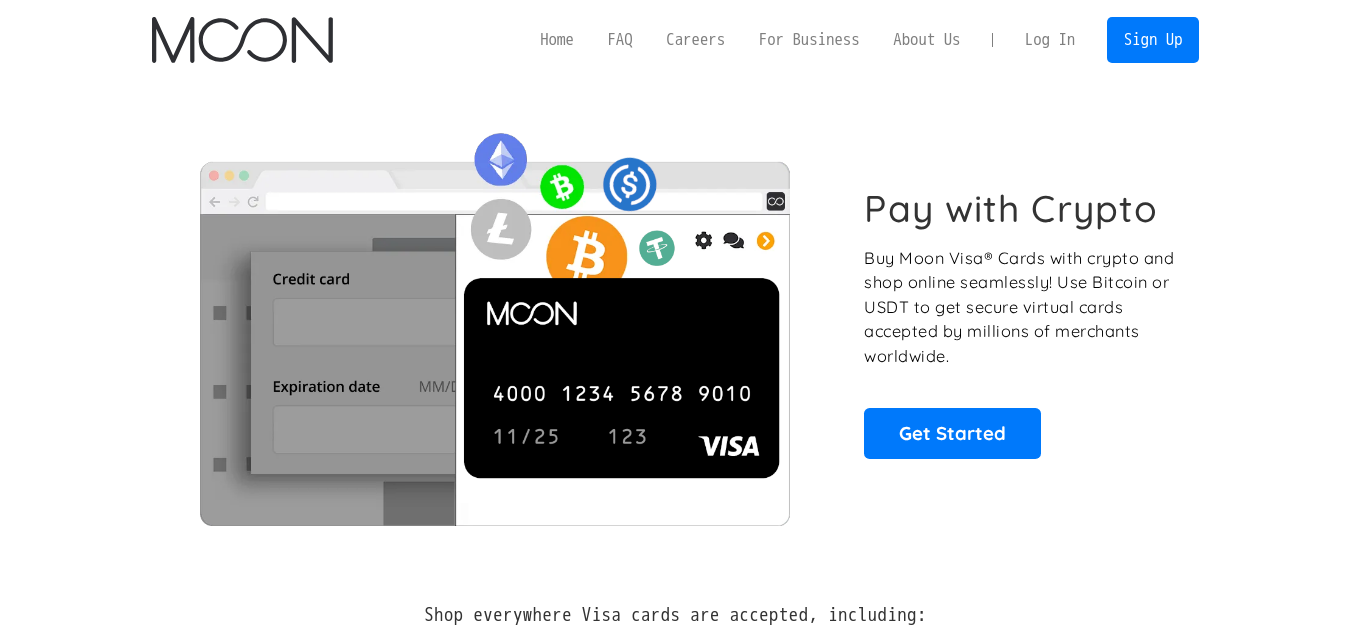 scroll, scrollTop: 0, scrollLeft: 0, axis: both 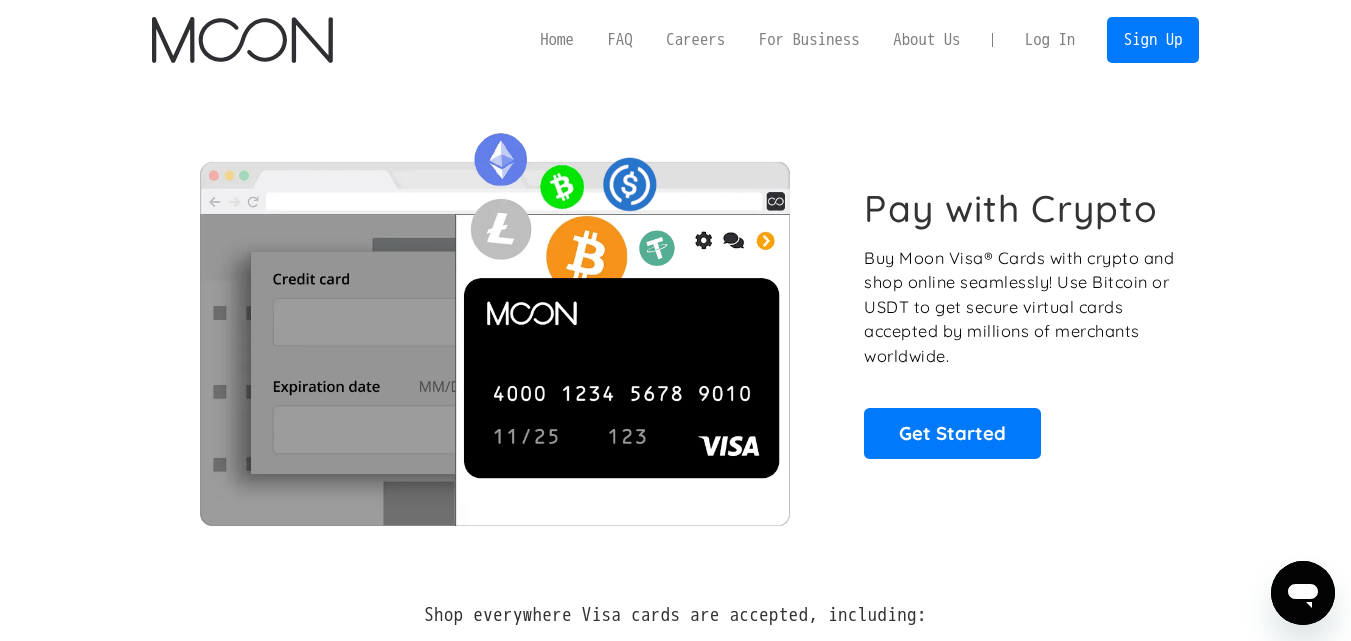 click on "Log In" at bounding box center (1050, 40) 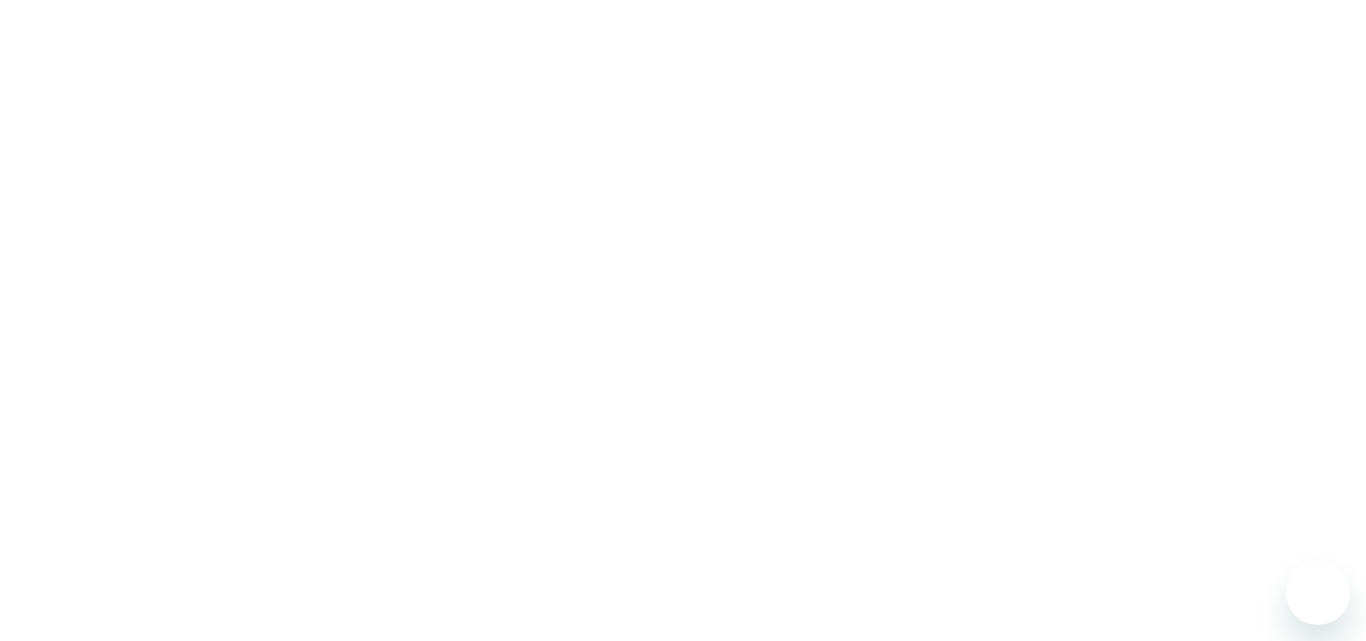scroll, scrollTop: 0, scrollLeft: 0, axis: both 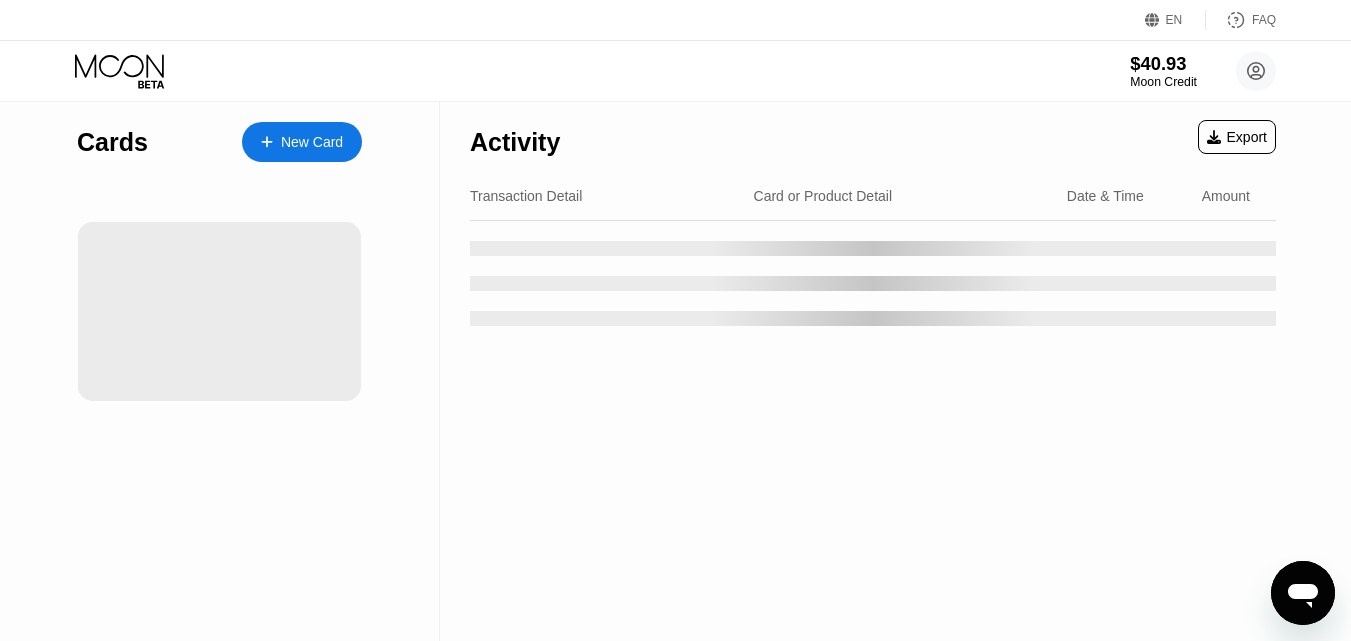 click on "$40.93" at bounding box center (1163, 63) 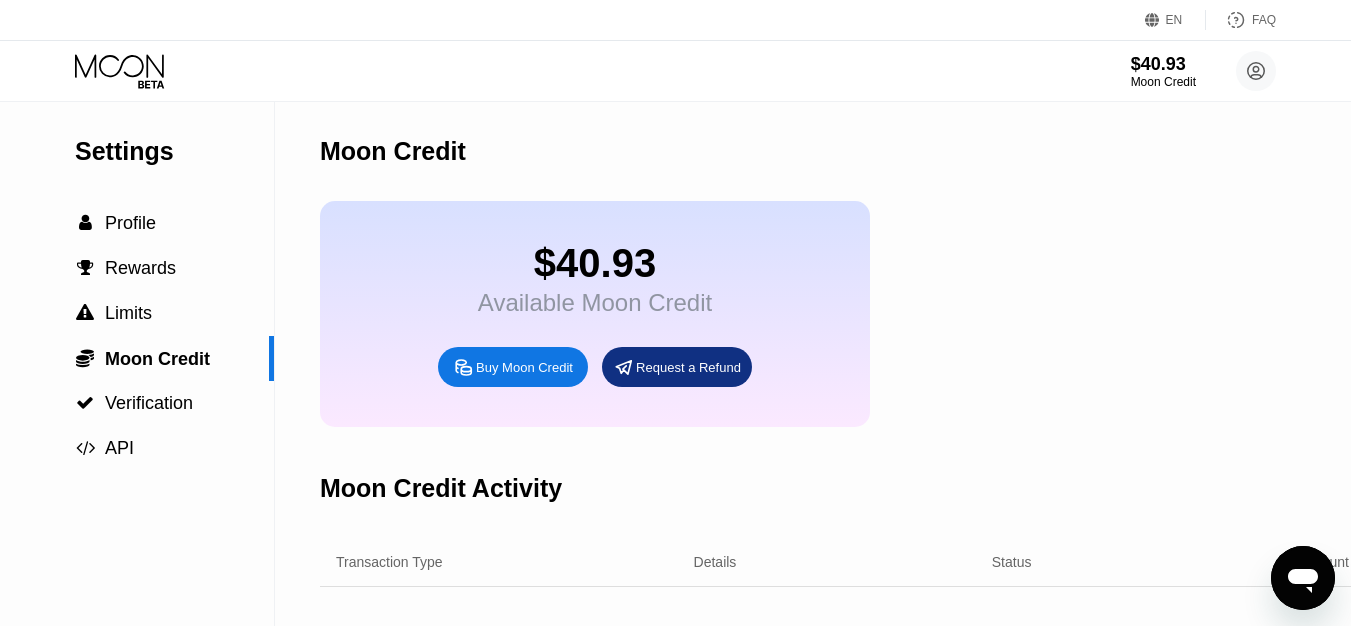 click on "Buy Moon Credit" at bounding box center [524, 367] 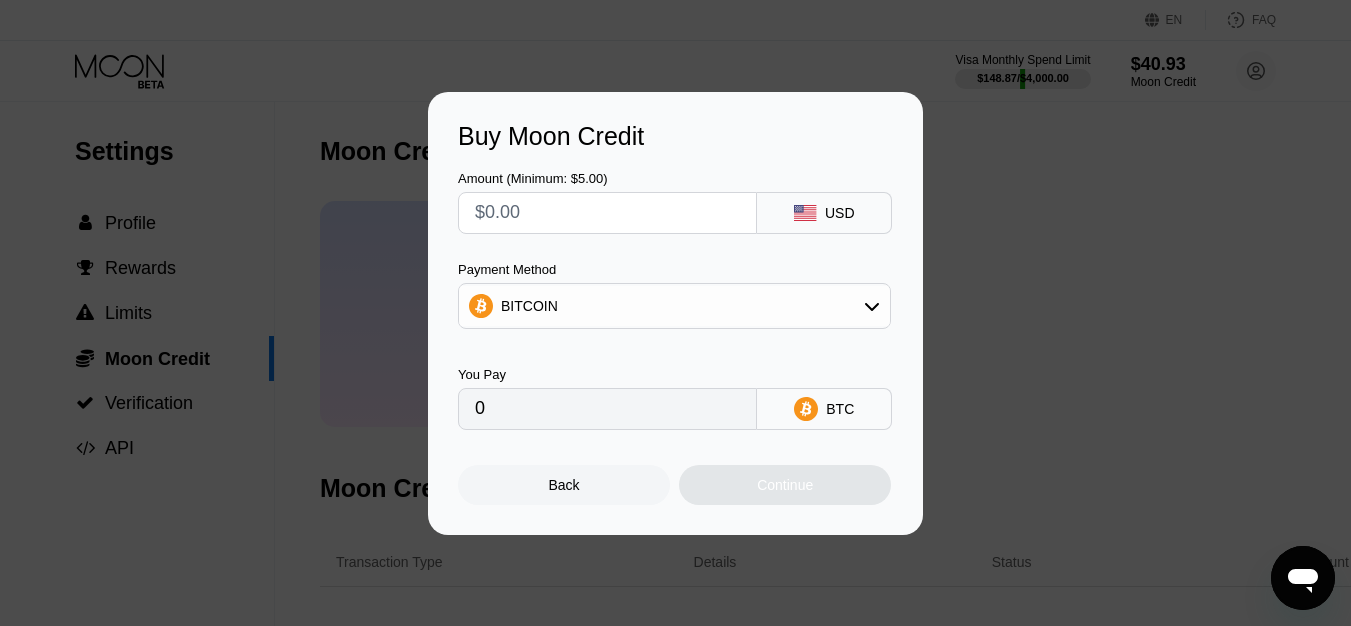 click on "BITCOIN" at bounding box center [674, 306] 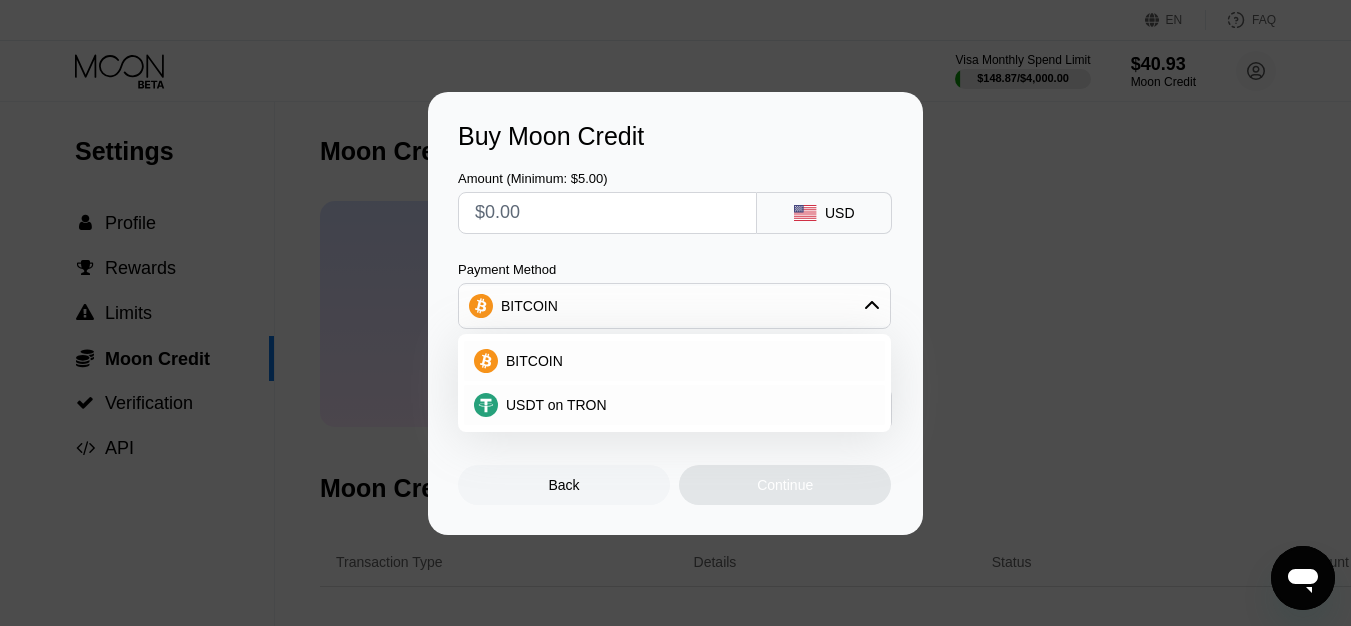 click on "USDT on TRON" at bounding box center (556, 405) 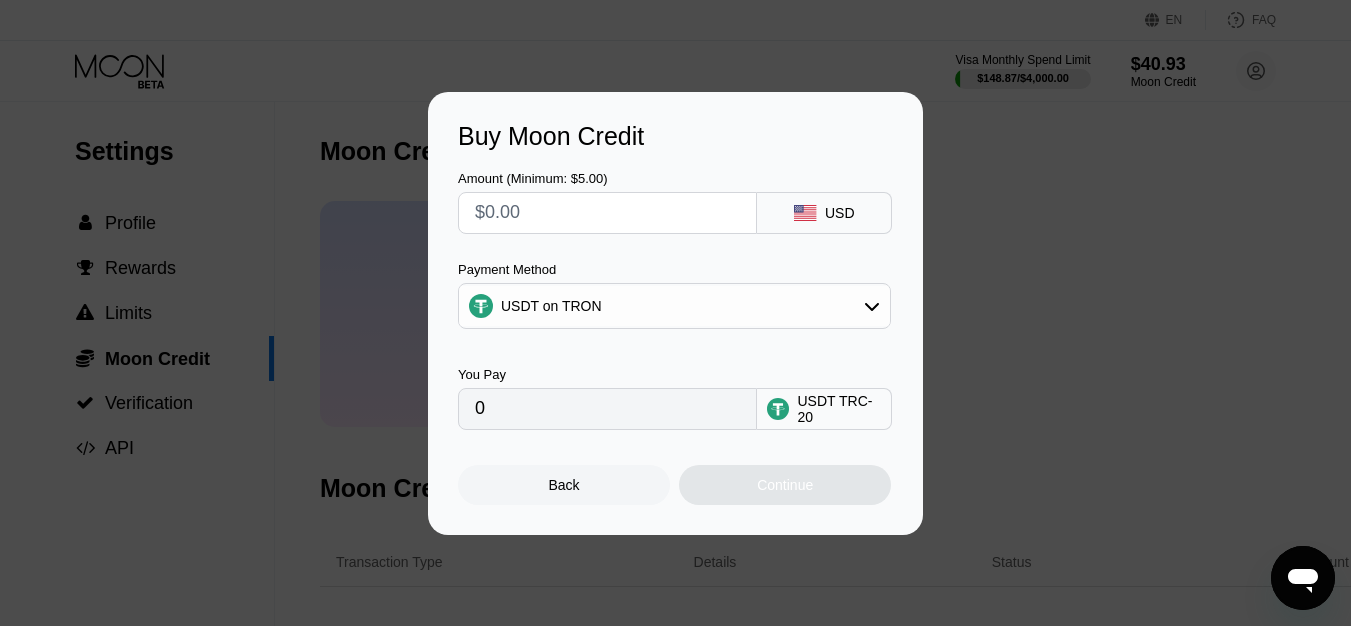type on "0.00" 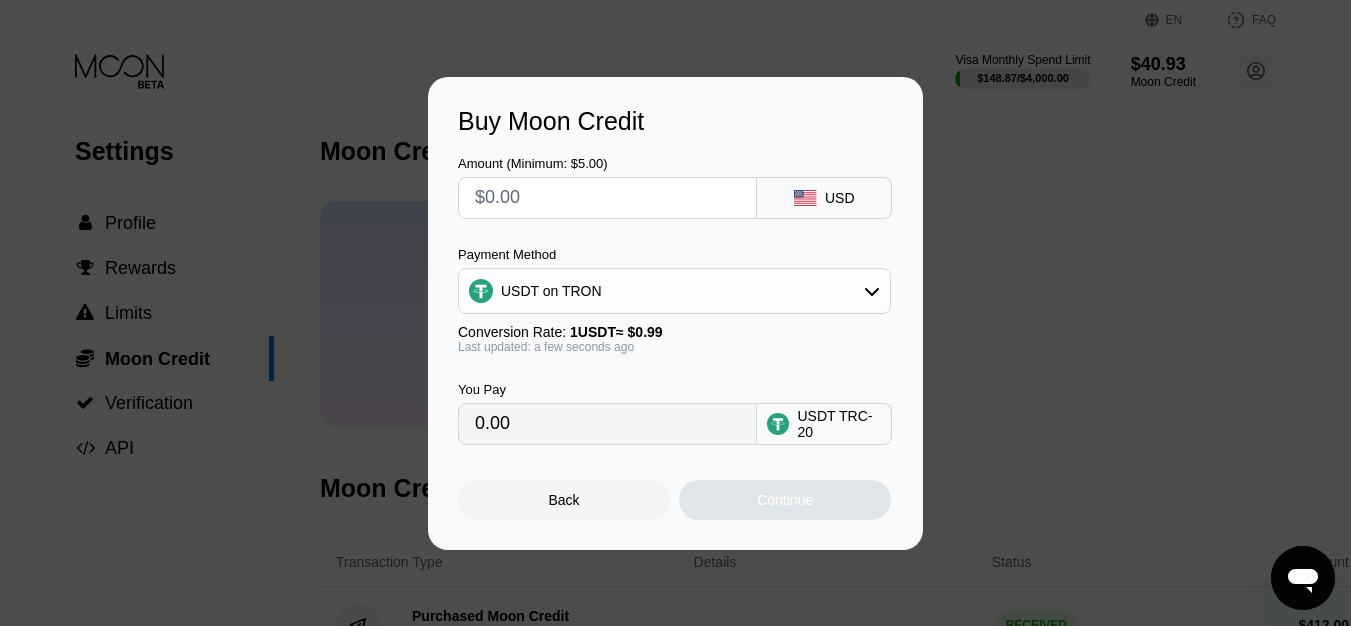 click at bounding box center (607, 198) 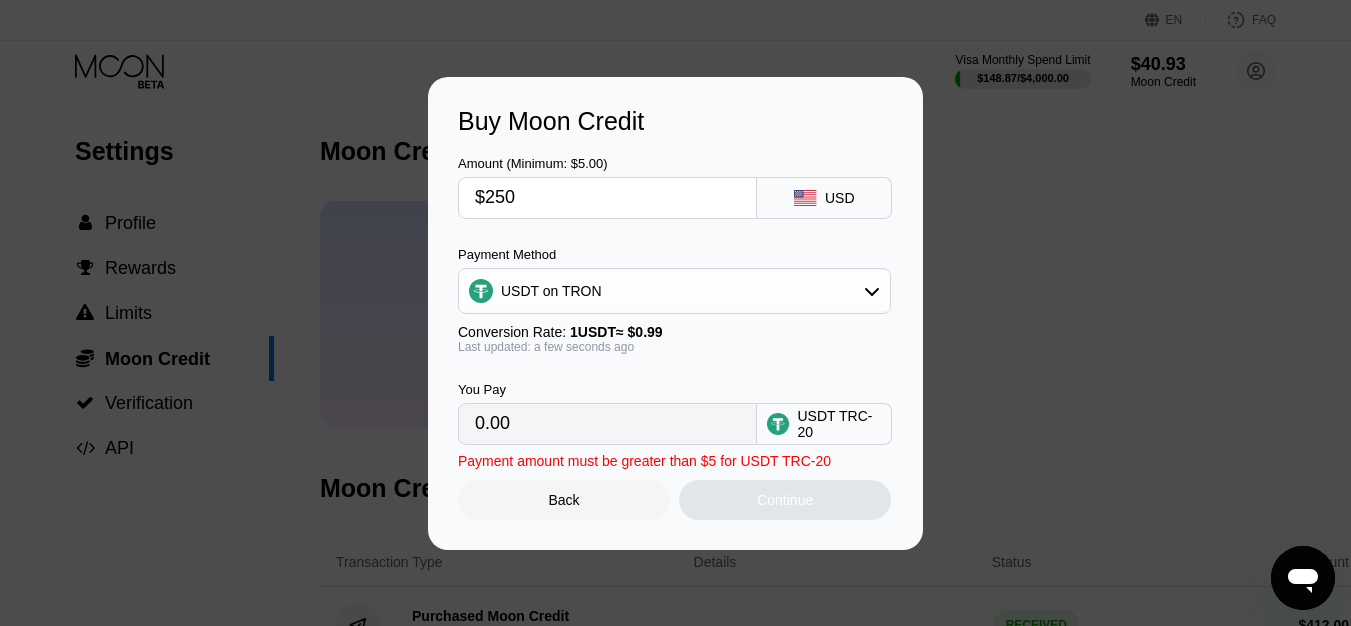 type on "$250" 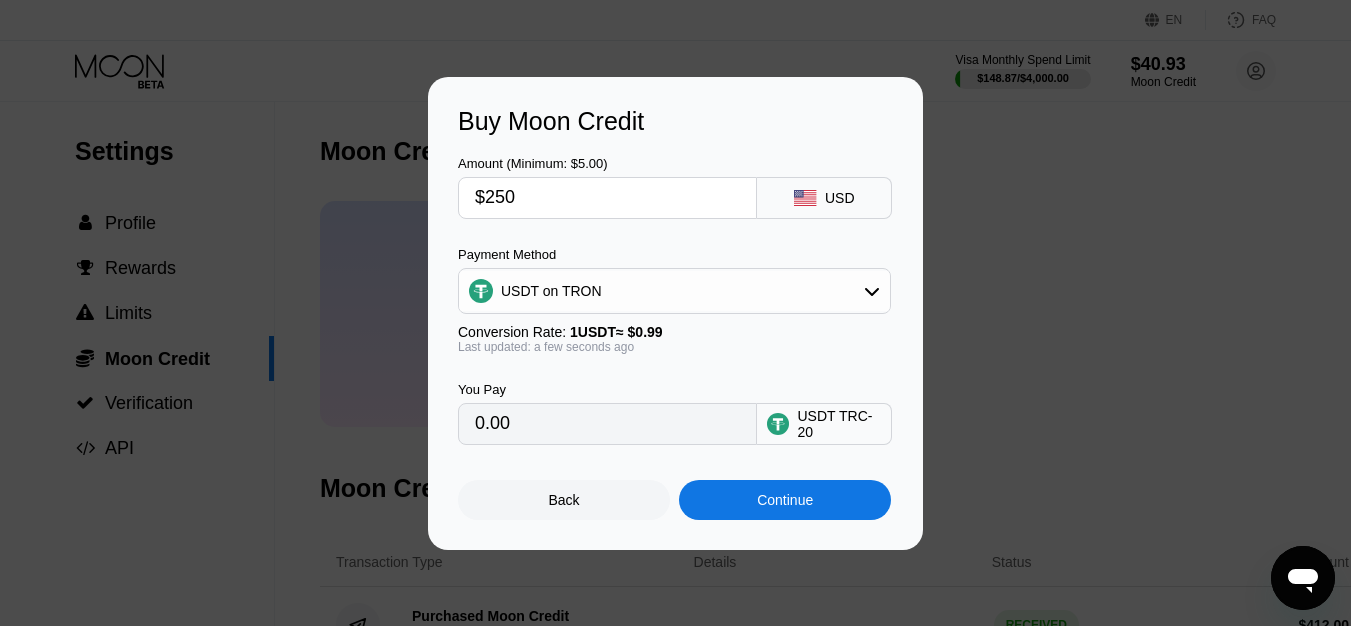 type on "252.53" 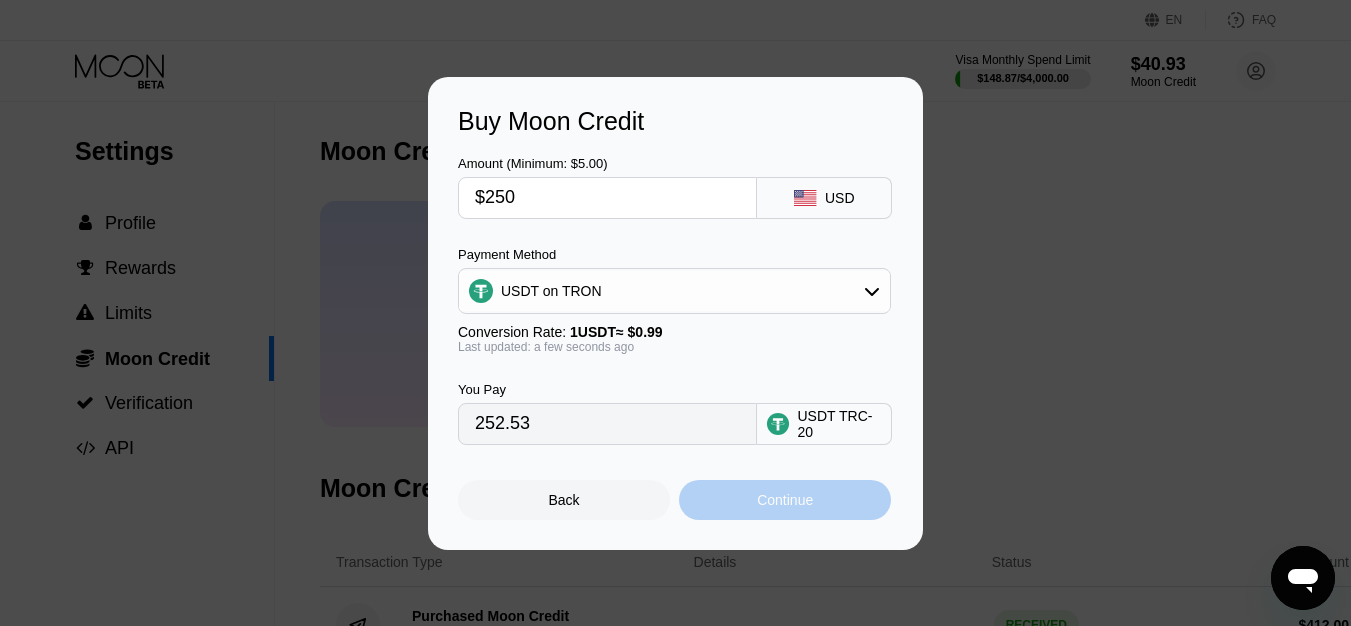 click on "Continue" at bounding box center [785, 500] 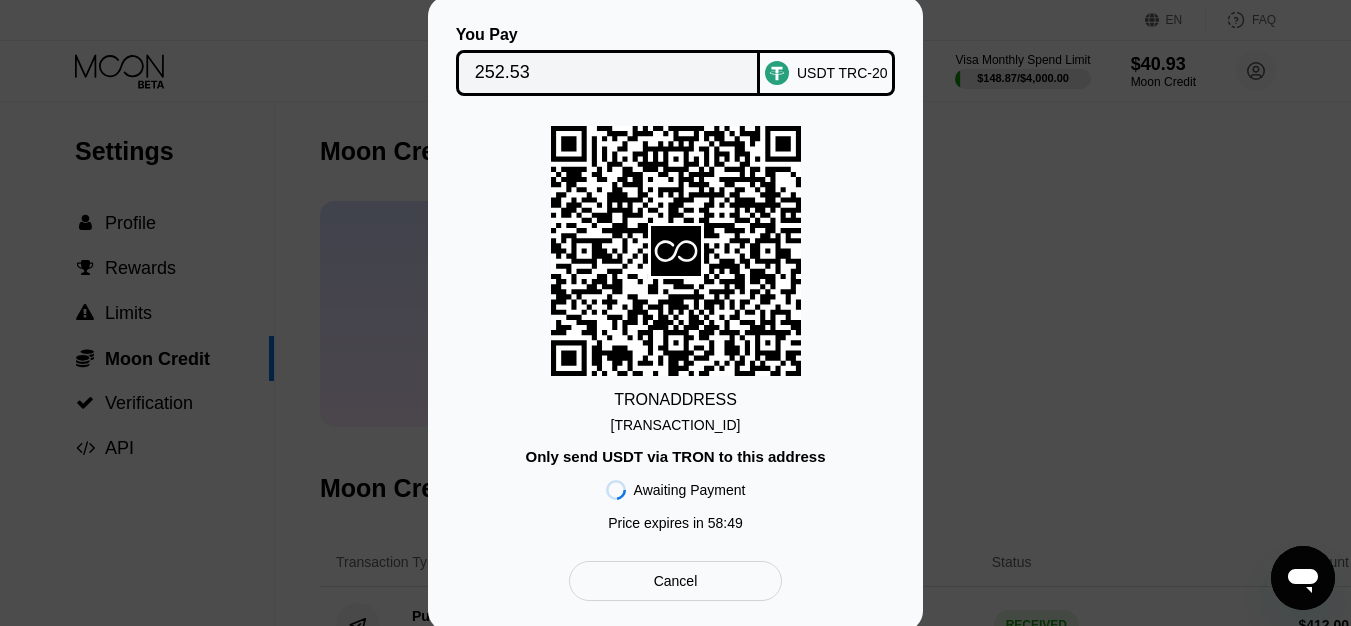 click on "TAoAGq63TQ2kQ8V...352mvuPQ1aUY6dh" at bounding box center [676, 425] 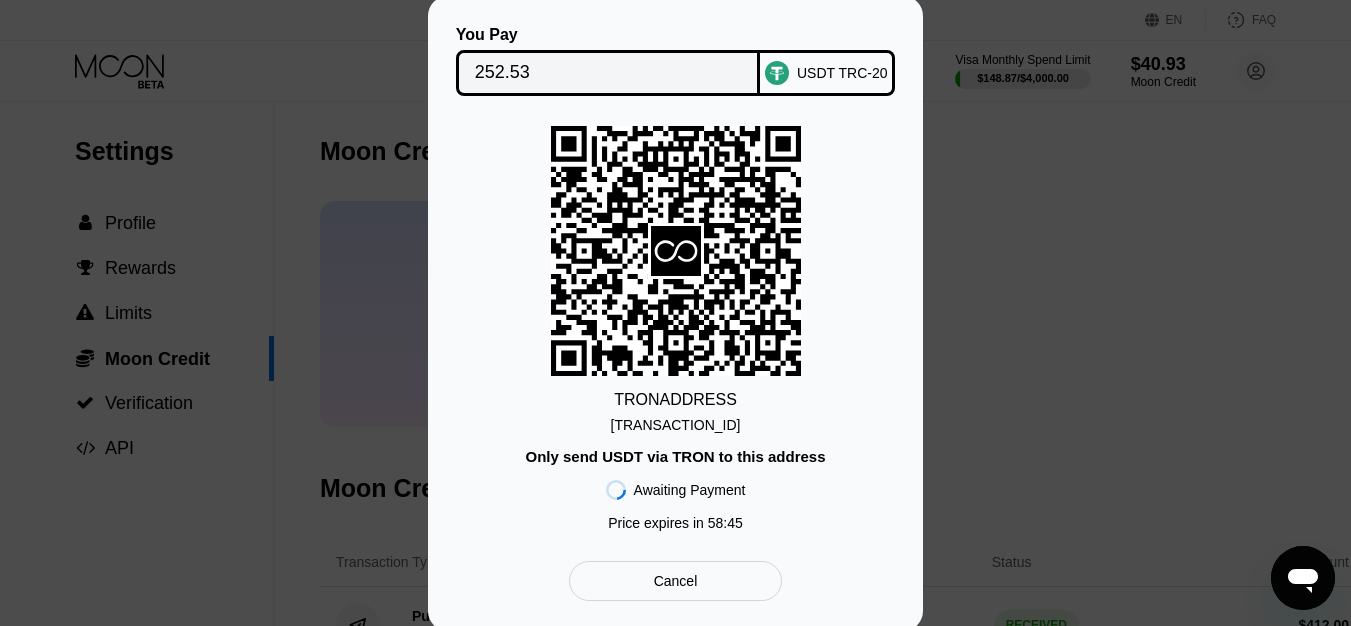 click on "252.53" at bounding box center (608, 73) 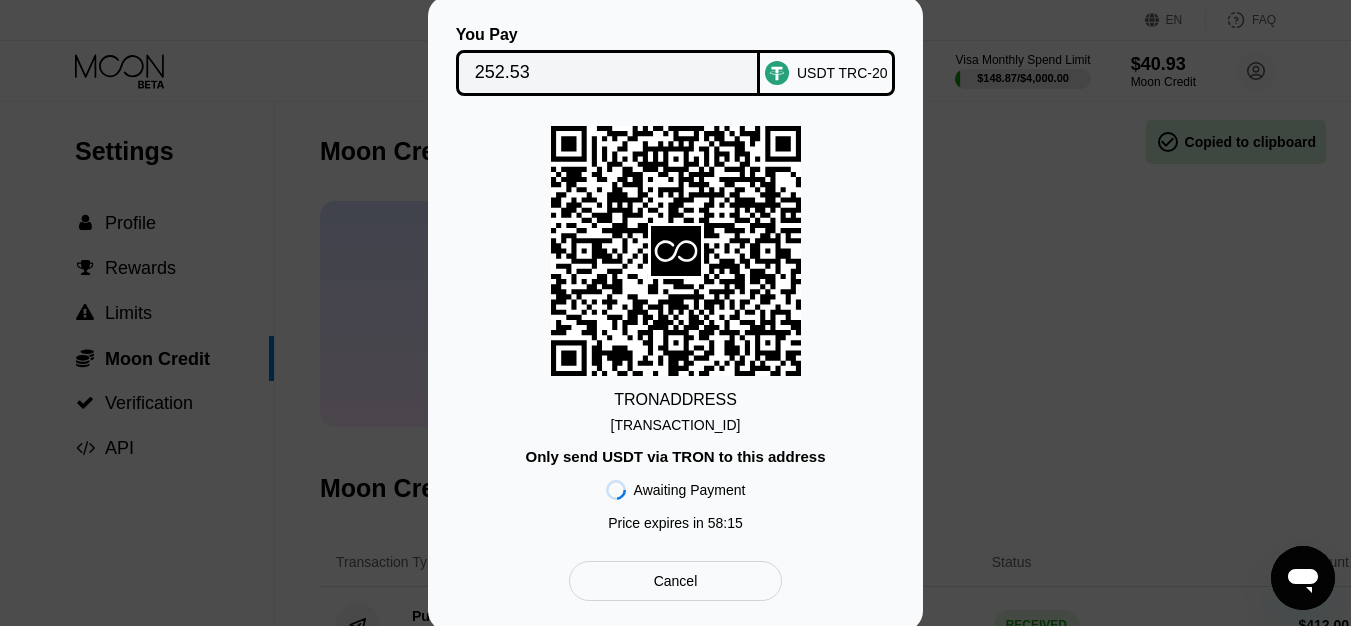 click on "TAoAGq63TQ2kQ8V...352mvuPQ1aUY6dh" at bounding box center (676, 425) 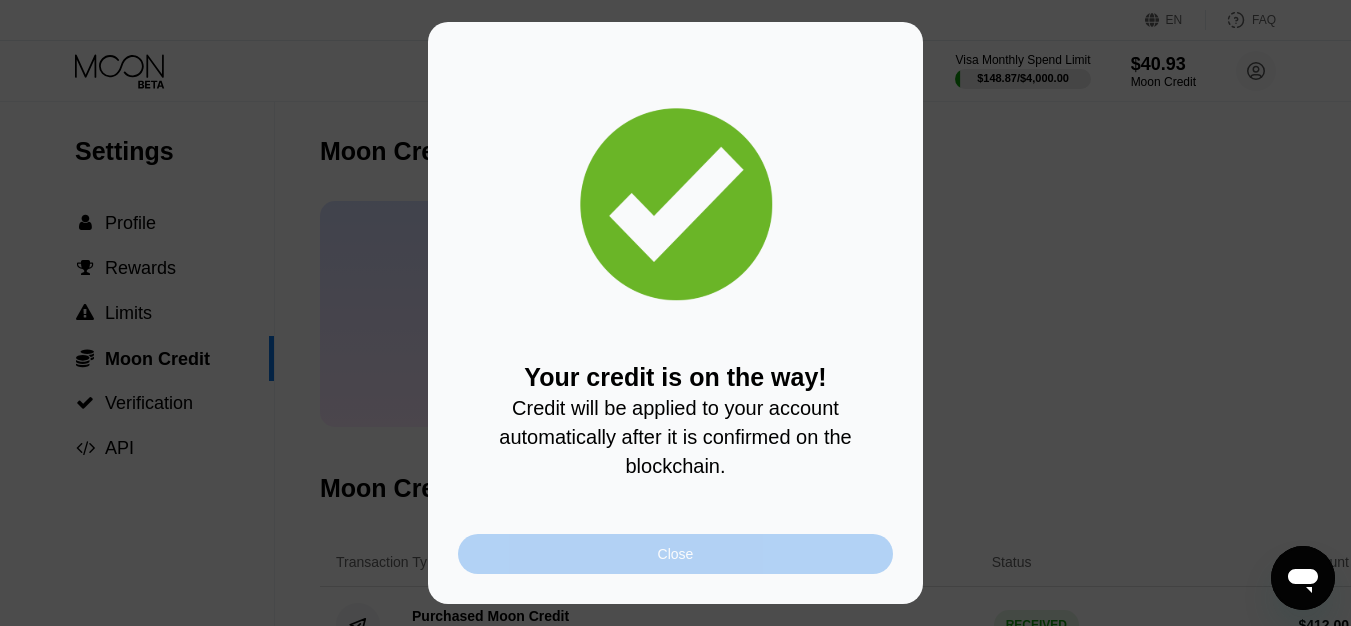 click on "Close" at bounding box center [675, 554] 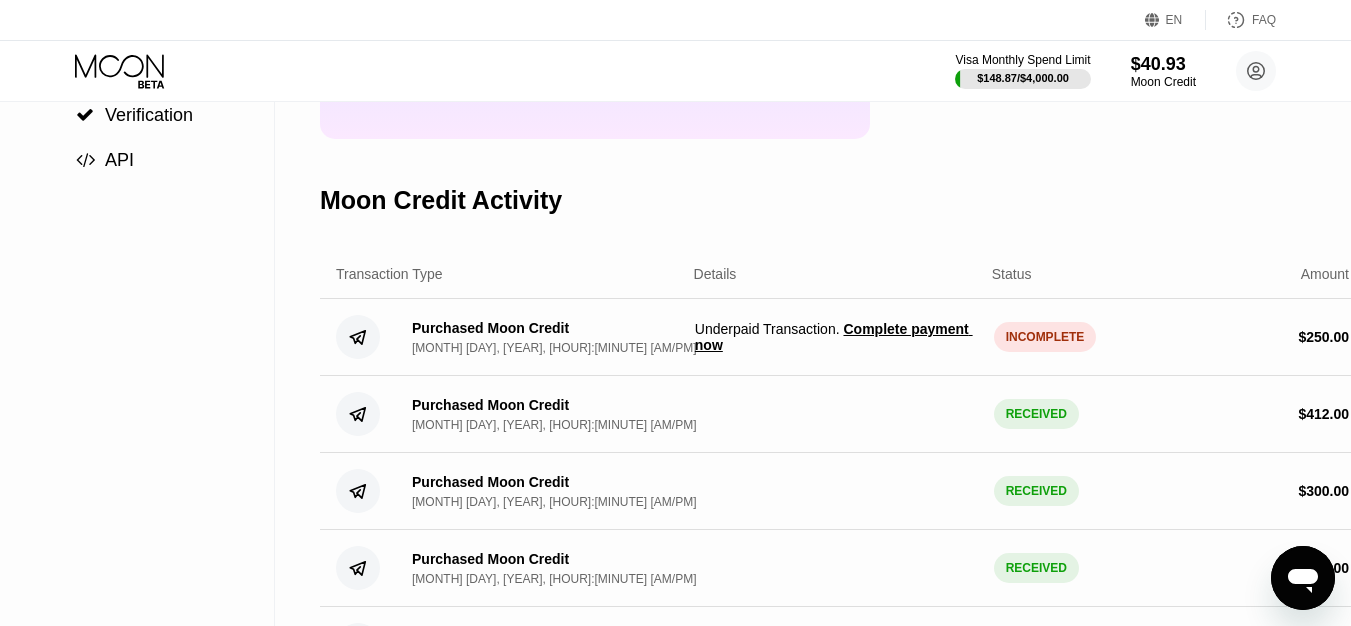 scroll, scrollTop: 300, scrollLeft: 0, axis: vertical 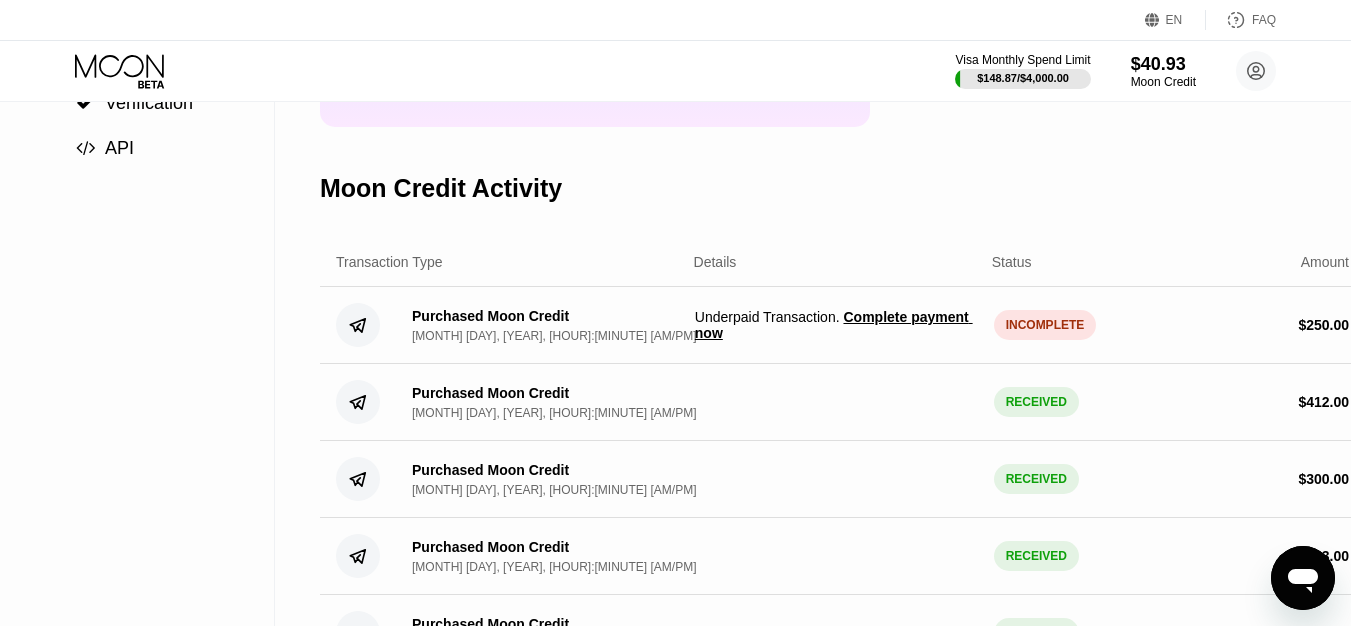 click on "Complete payment now" at bounding box center [834, 325] 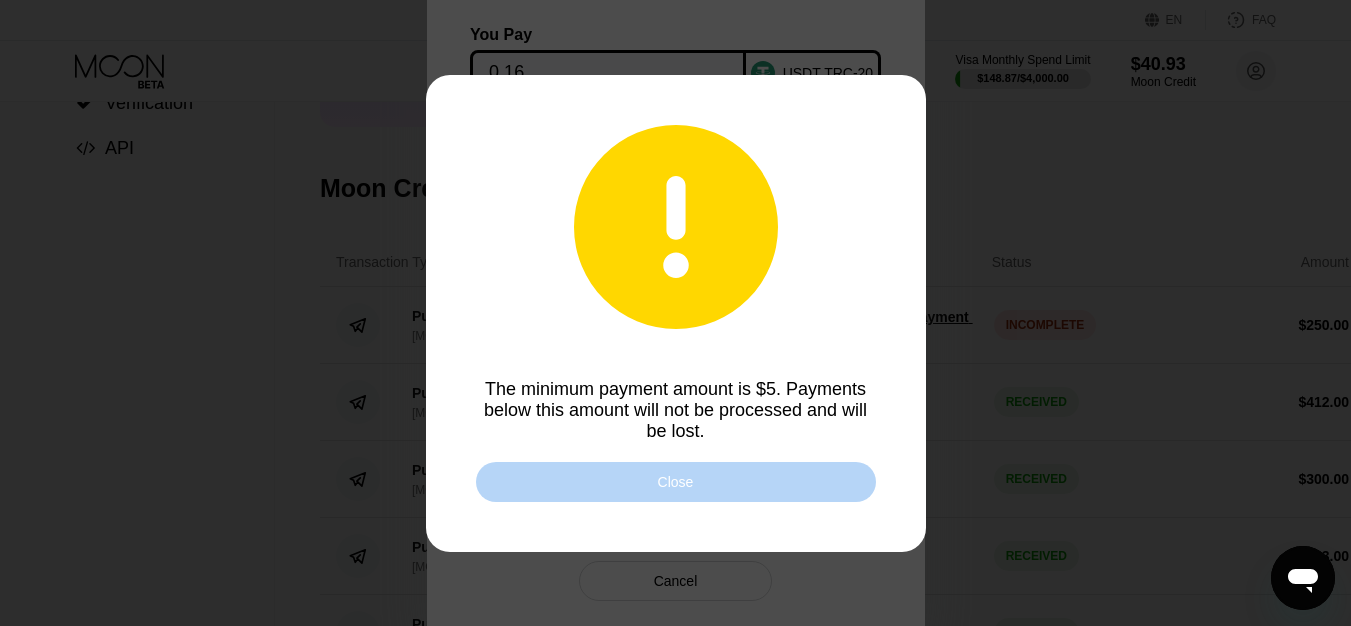 click on "Close" at bounding box center (676, 482) 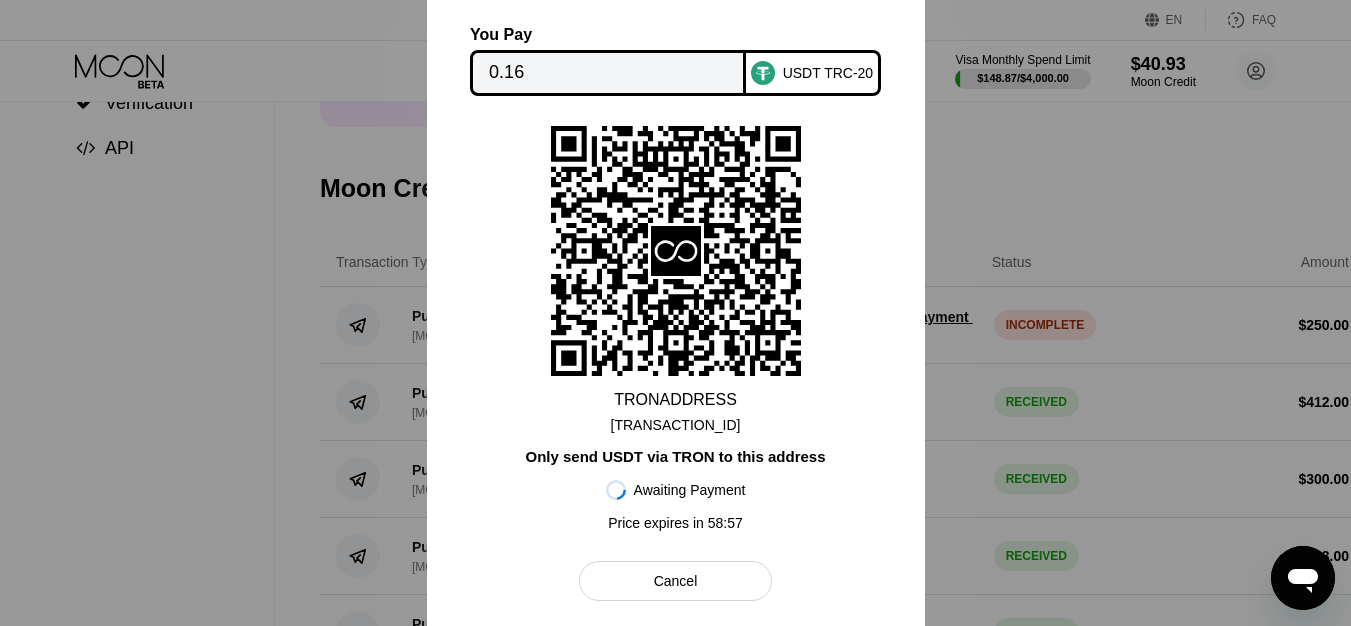 click on "Cancel" at bounding box center [676, 581] 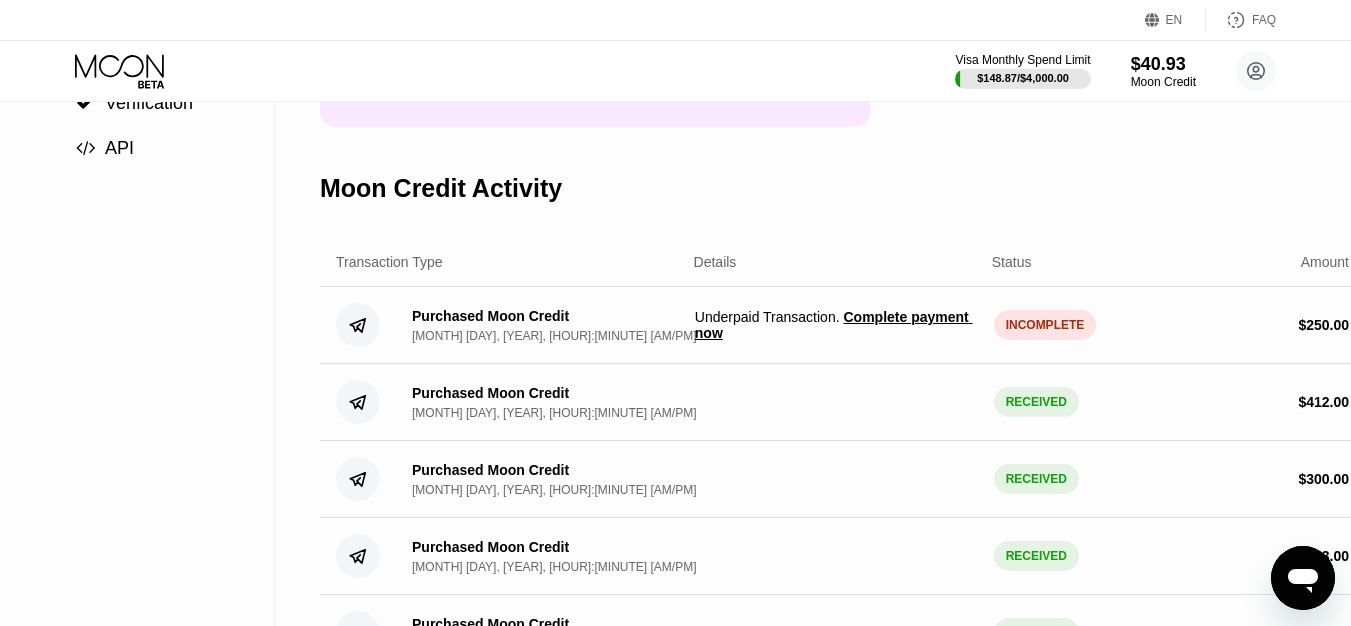 scroll, scrollTop: 300, scrollLeft: 14, axis: both 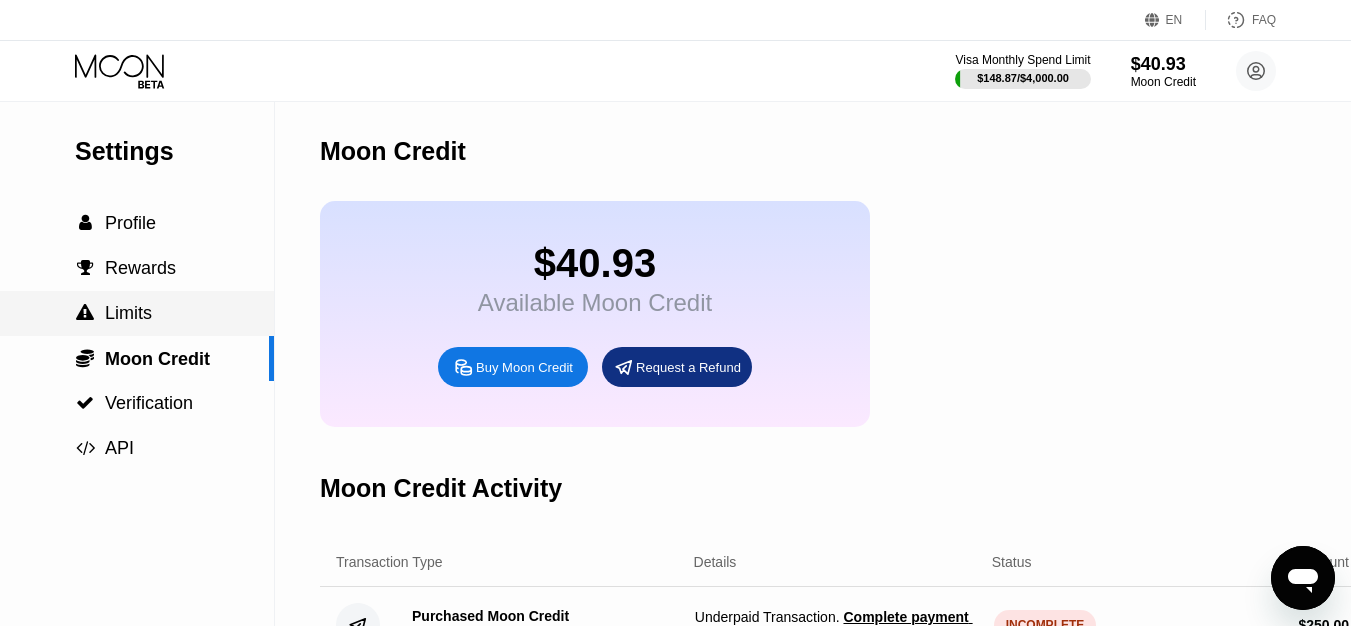 click on "Limits" at bounding box center (128, 313) 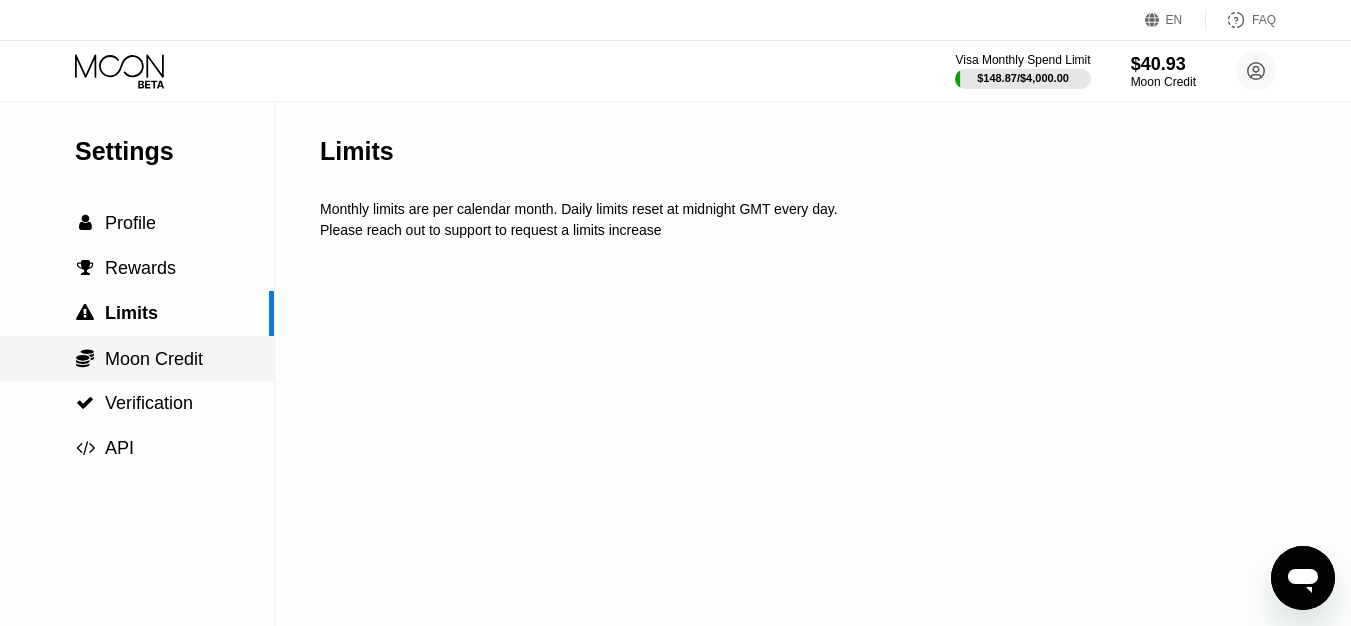 click on " Moon Credit" at bounding box center (137, 359) 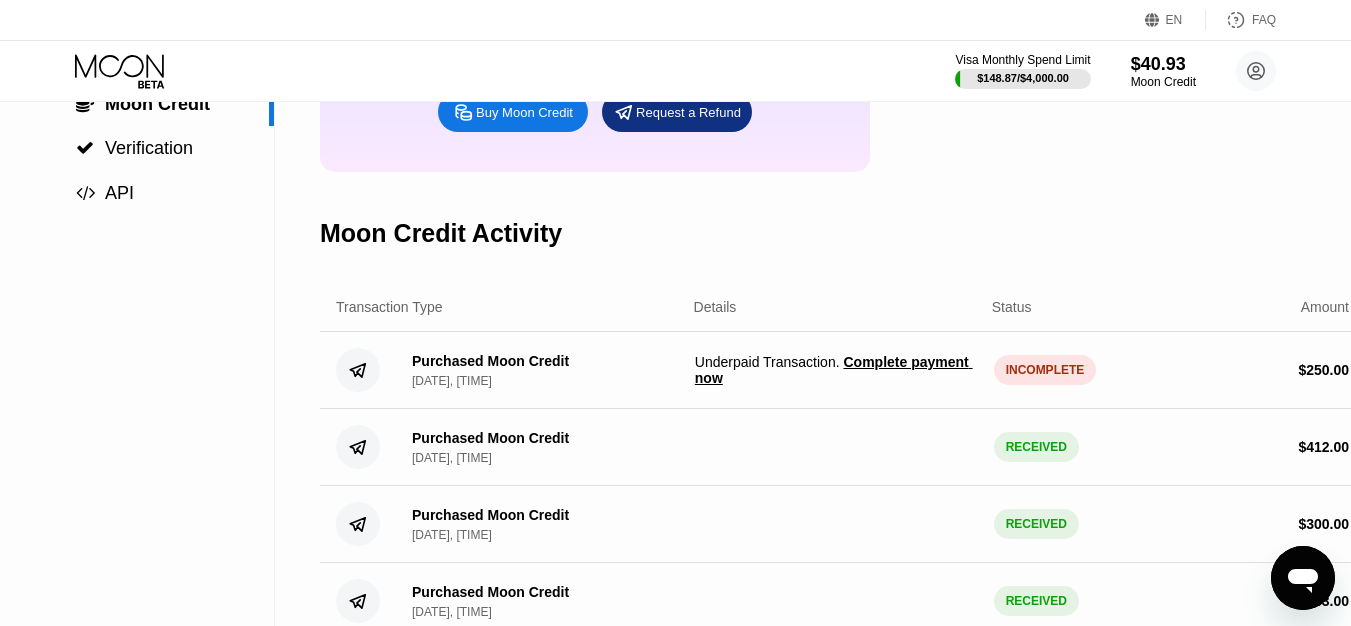 scroll, scrollTop: 300, scrollLeft: 0, axis: vertical 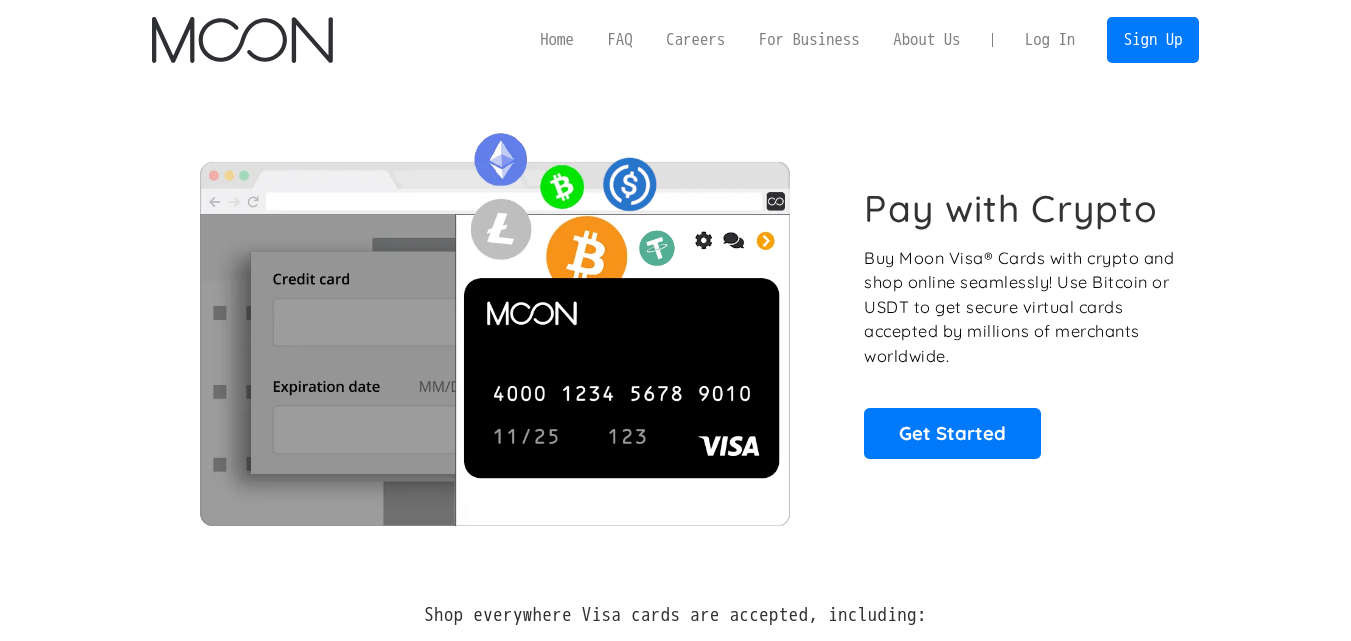 click on "Log In" at bounding box center (1050, 40) 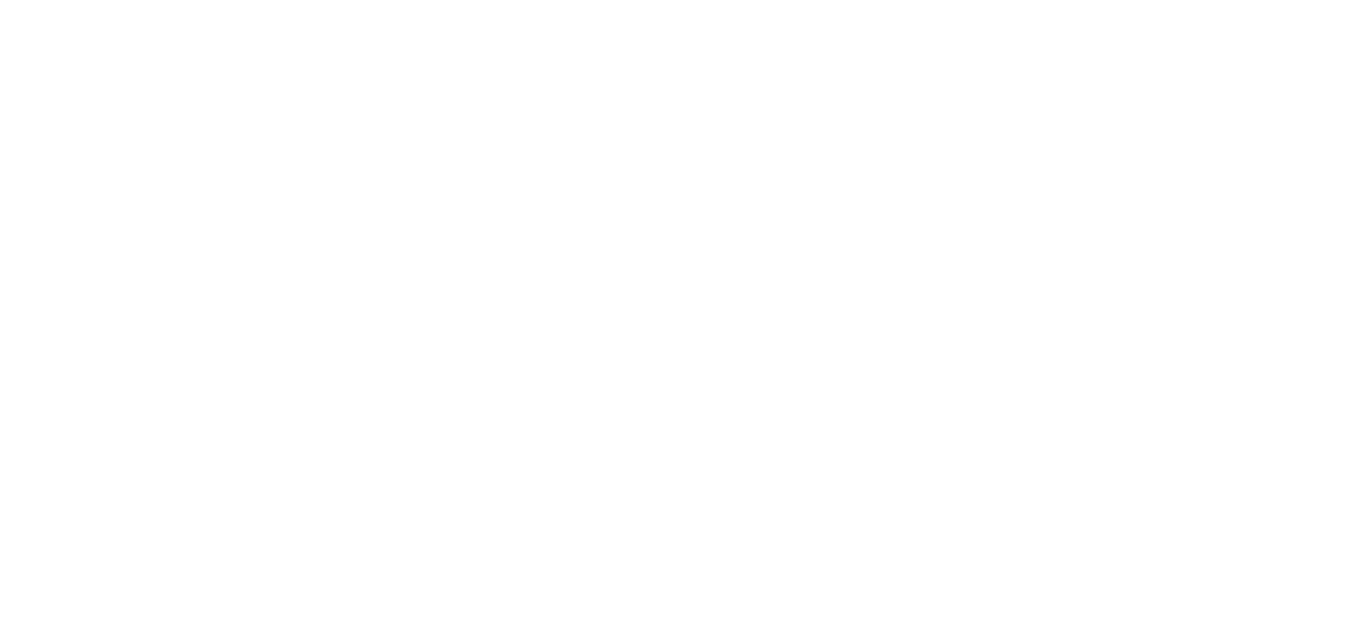 scroll, scrollTop: 0, scrollLeft: 0, axis: both 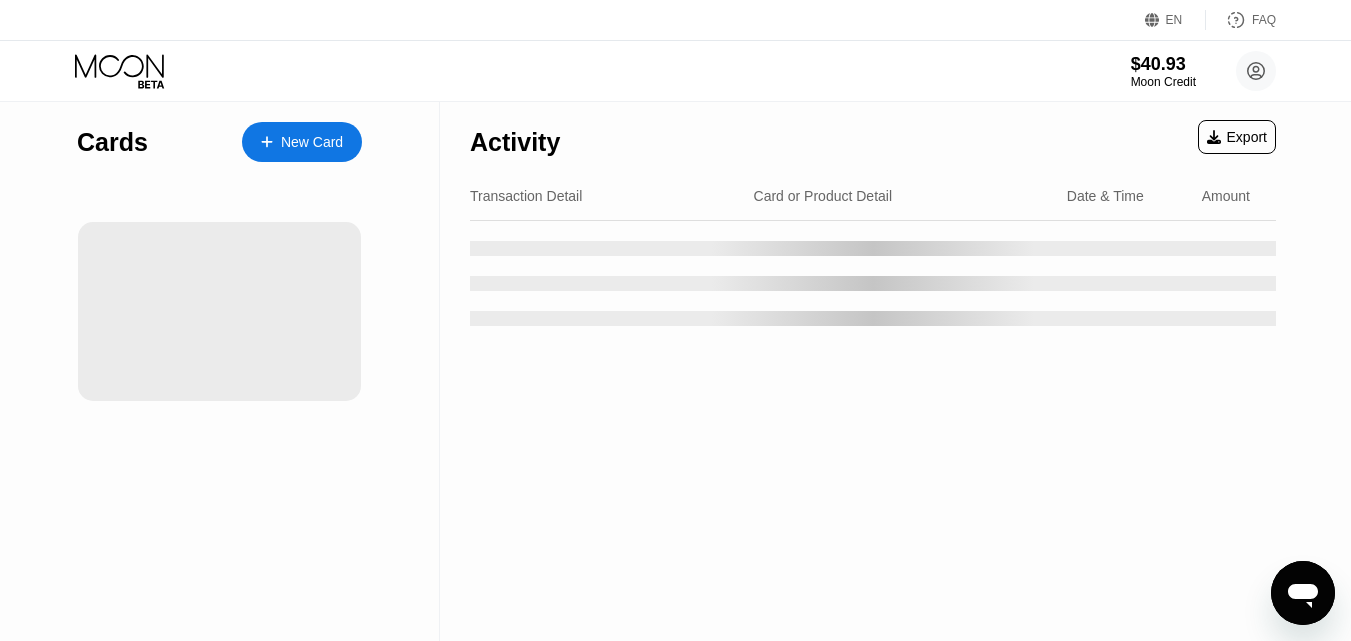 click on "$40.93" at bounding box center (1163, 64) 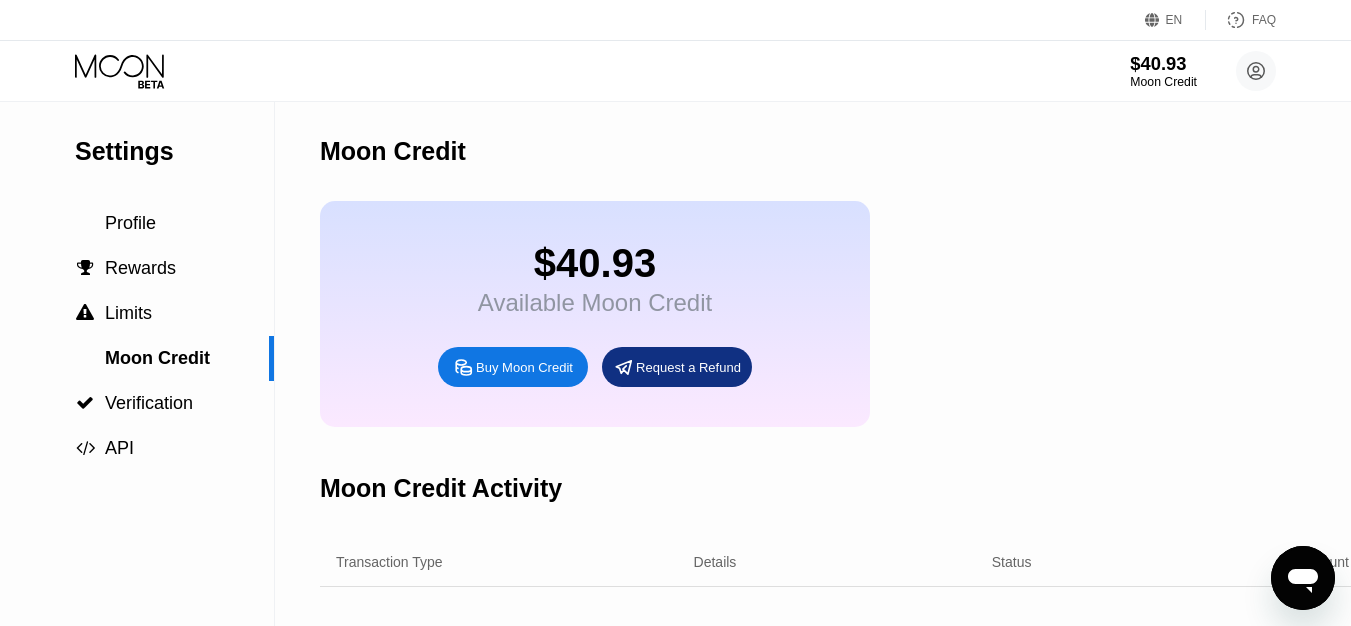 scroll, scrollTop: 360, scrollLeft: 0, axis: vertical 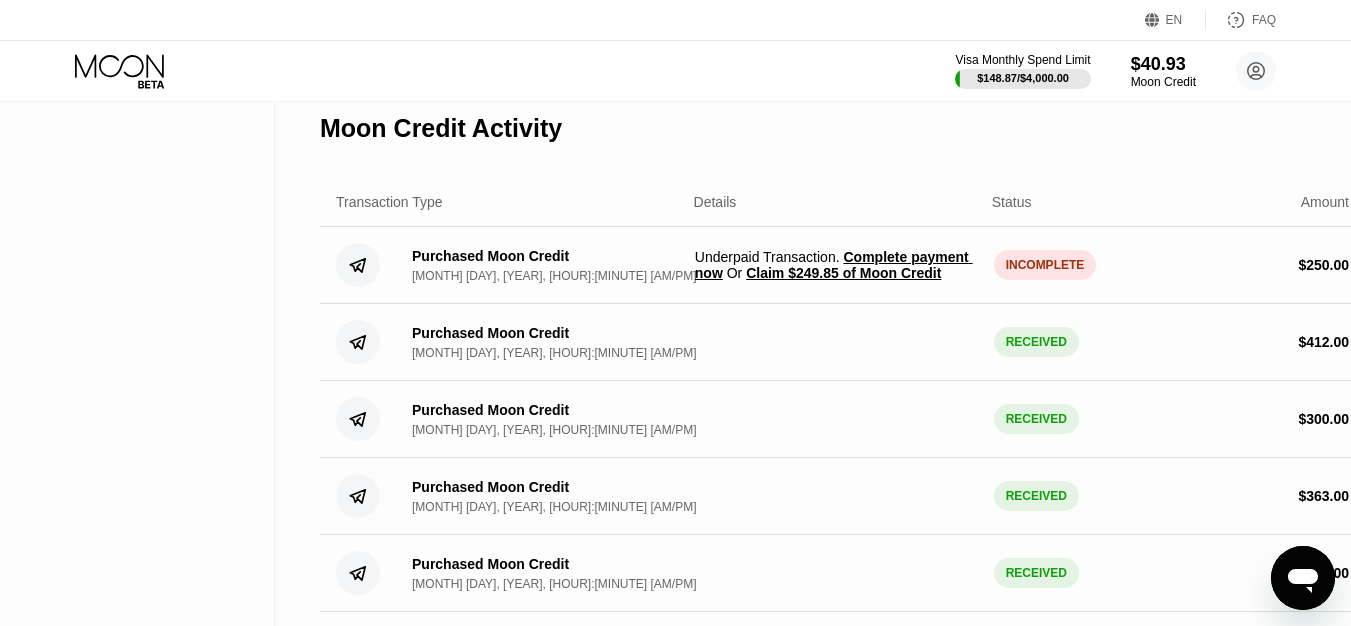 click on "Claim $249.85 of Moon Credit" at bounding box center (843, 273) 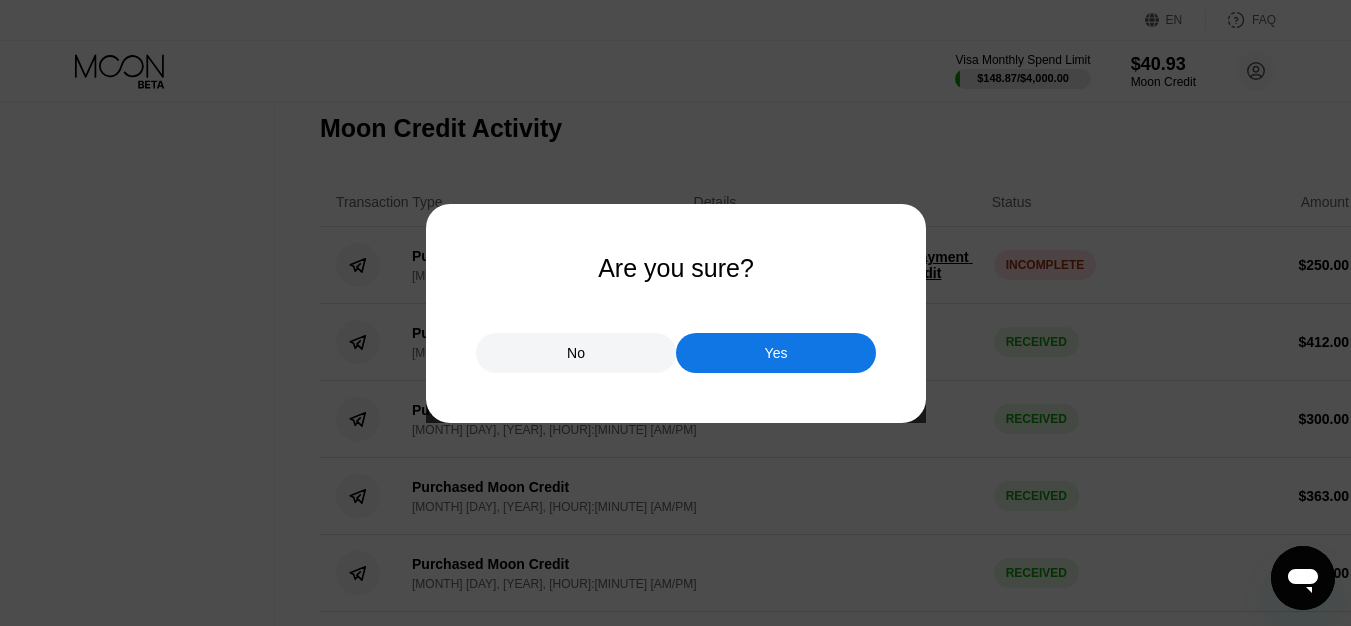 click on "Yes" at bounding box center (776, 353) 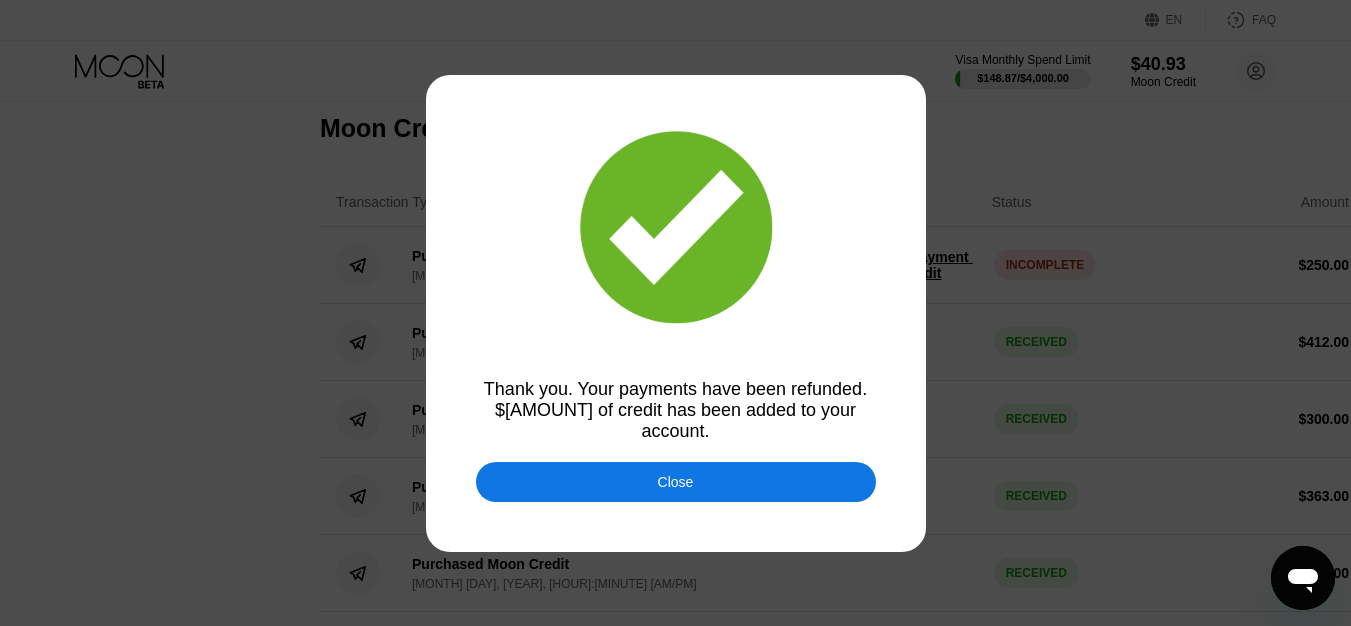 click on "Close" at bounding box center [676, 482] 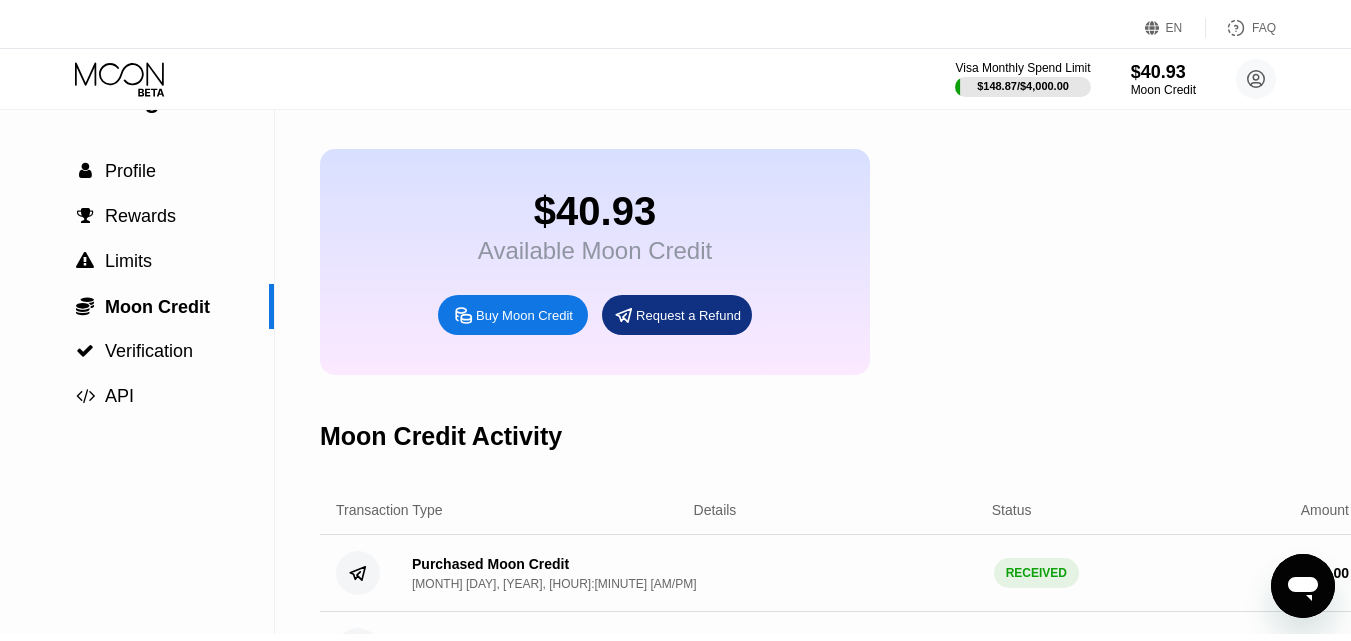 scroll, scrollTop: 0, scrollLeft: 0, axis: both 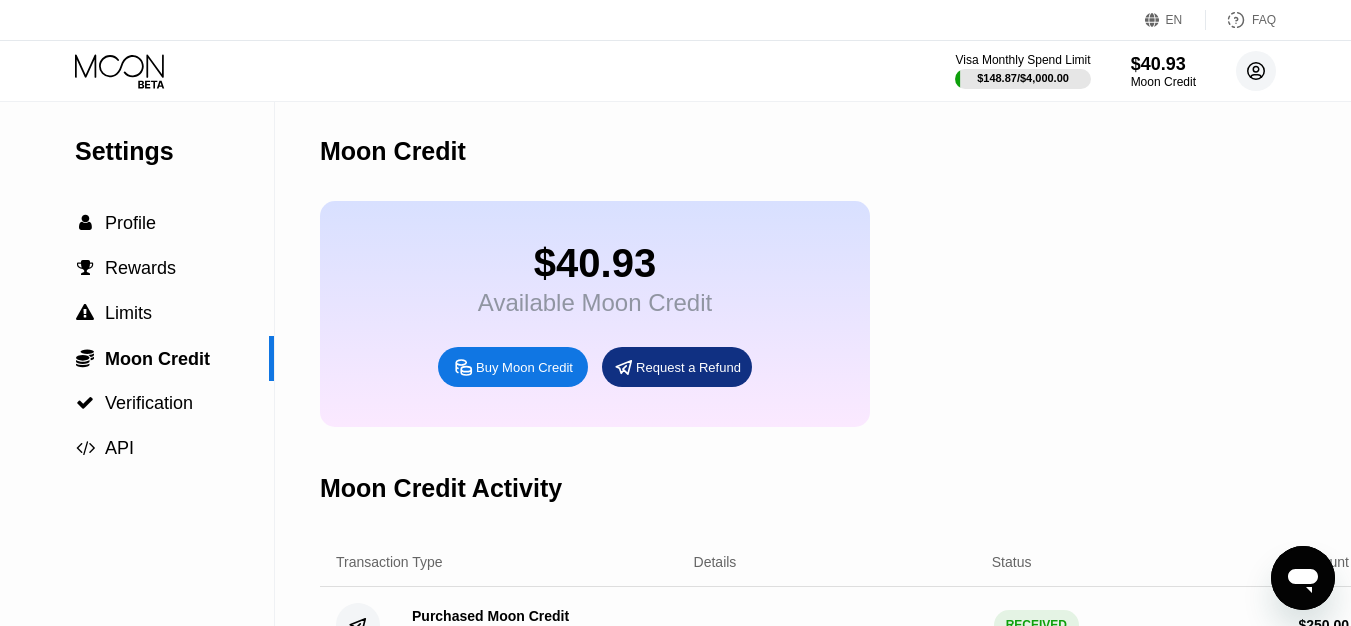 click 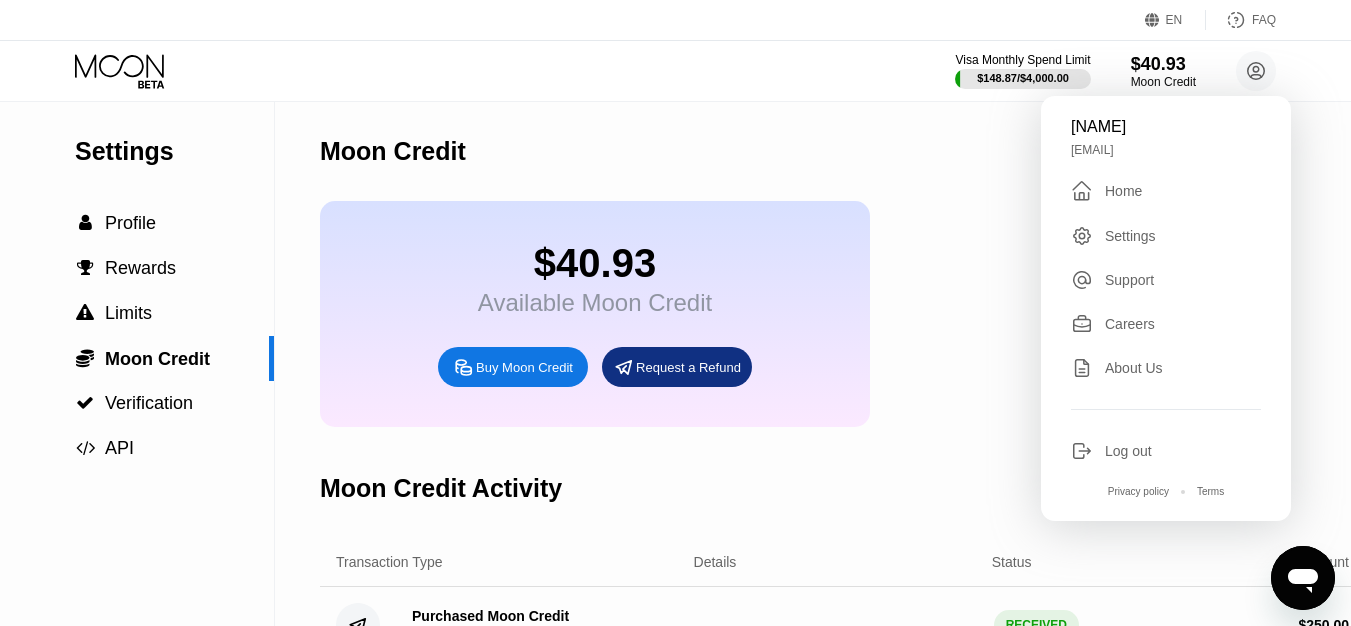 click on " Home" at bounding box center (1166, 191) 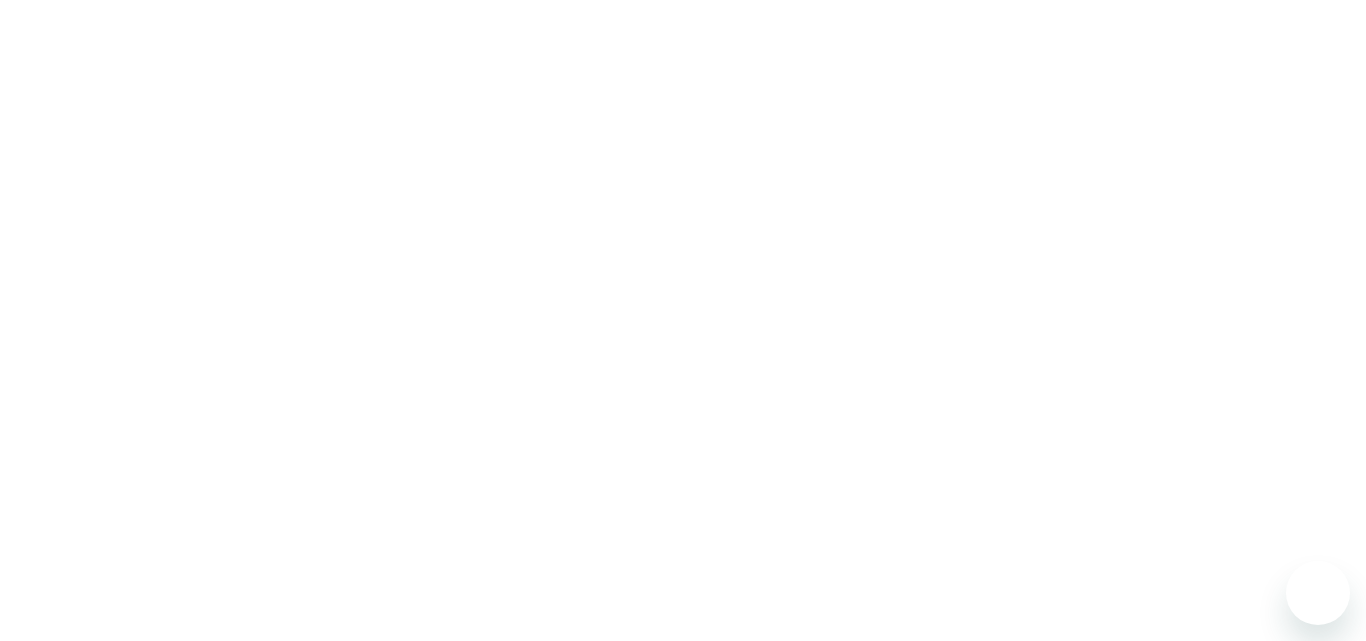 scroll, scrollTop: 0, scrollLeft: 0, axis: both 